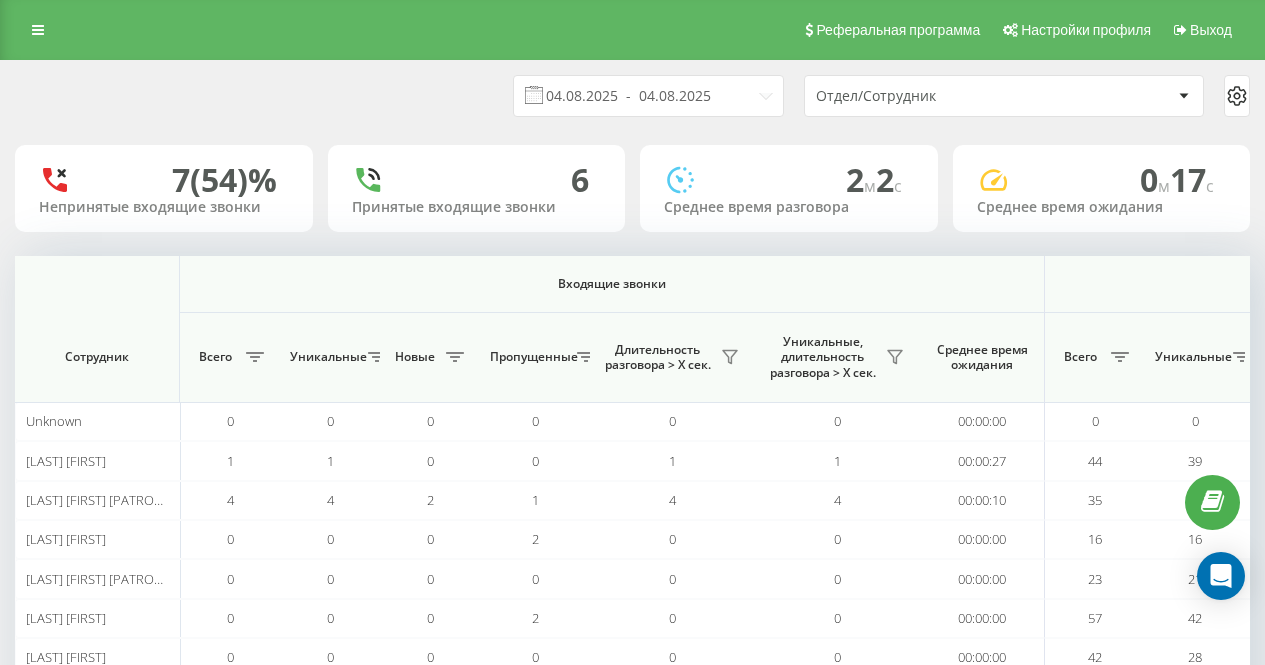 scroll, scrollTop: 0, scrollLeft: 0, axis: both 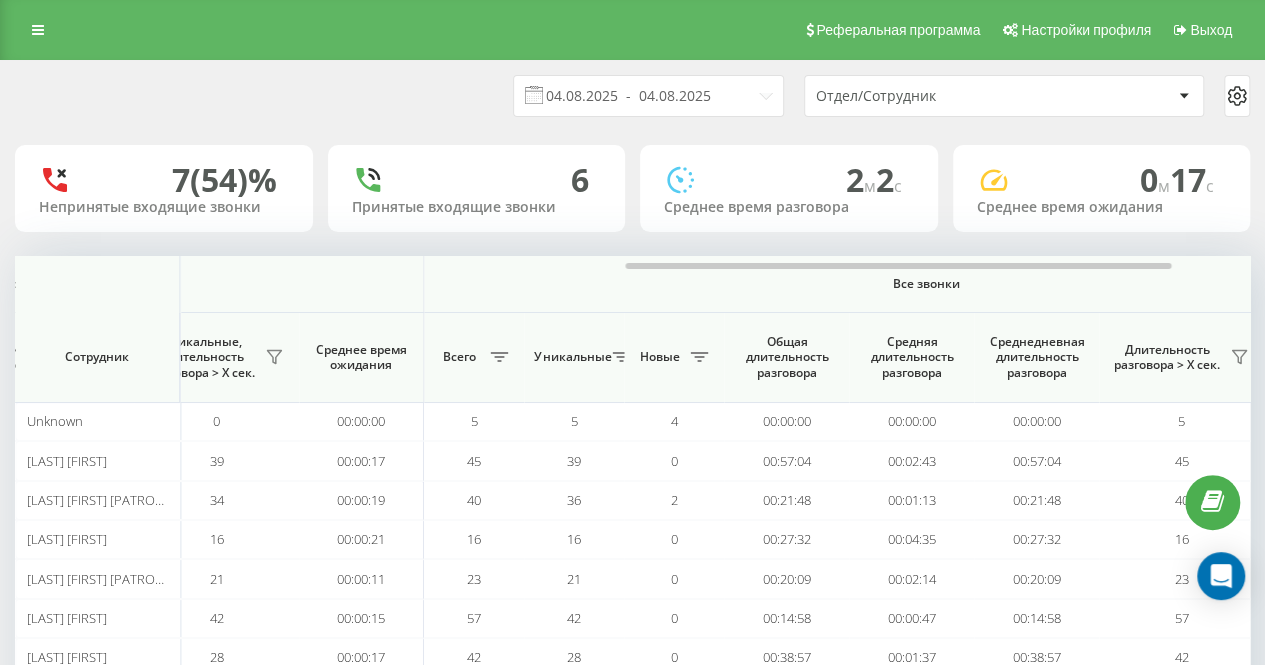 click on "[DATE]  -  [DATE] [GENERAL]" at bounding box center (632, 96) 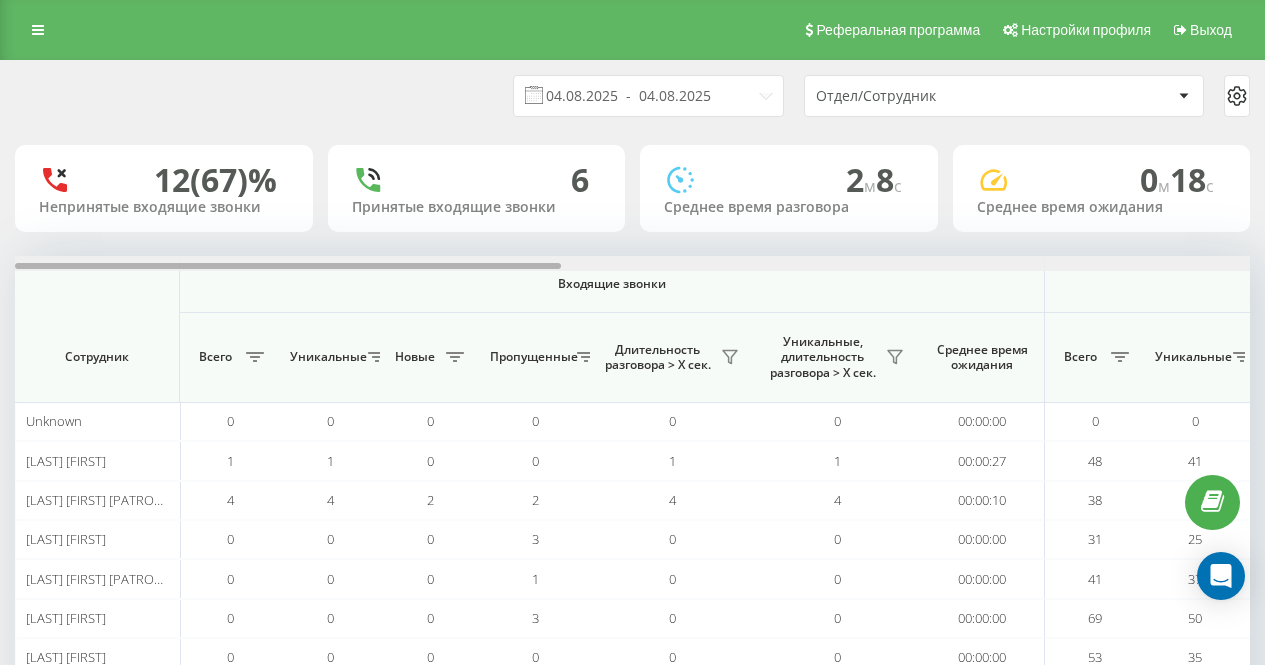 scroll, scrollTop: 0, scrollLeft: 0, axis: both 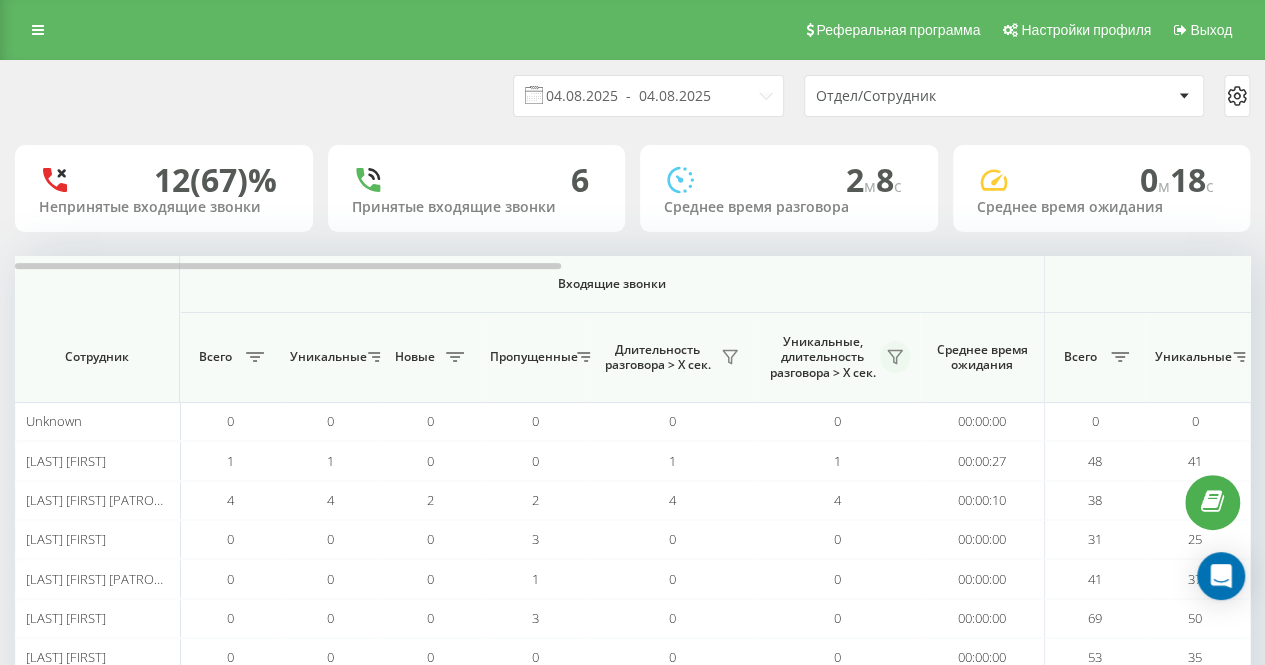click 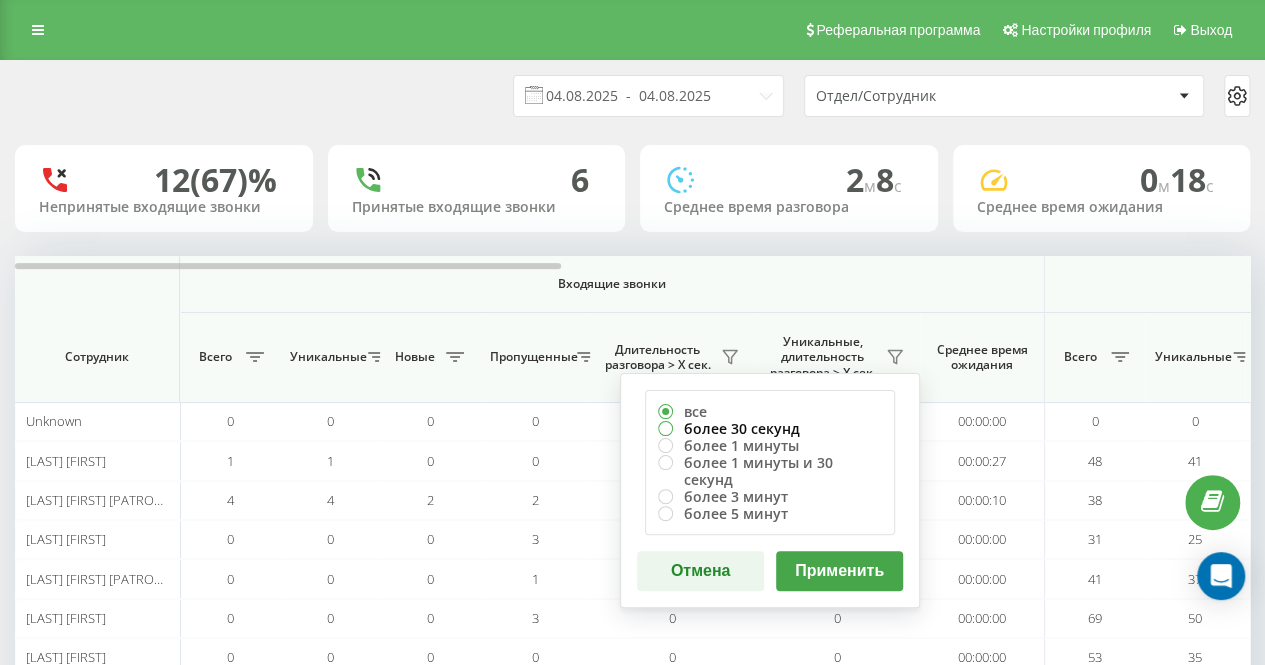 click on "более 30 секунд" at bounding box center [770, 428] 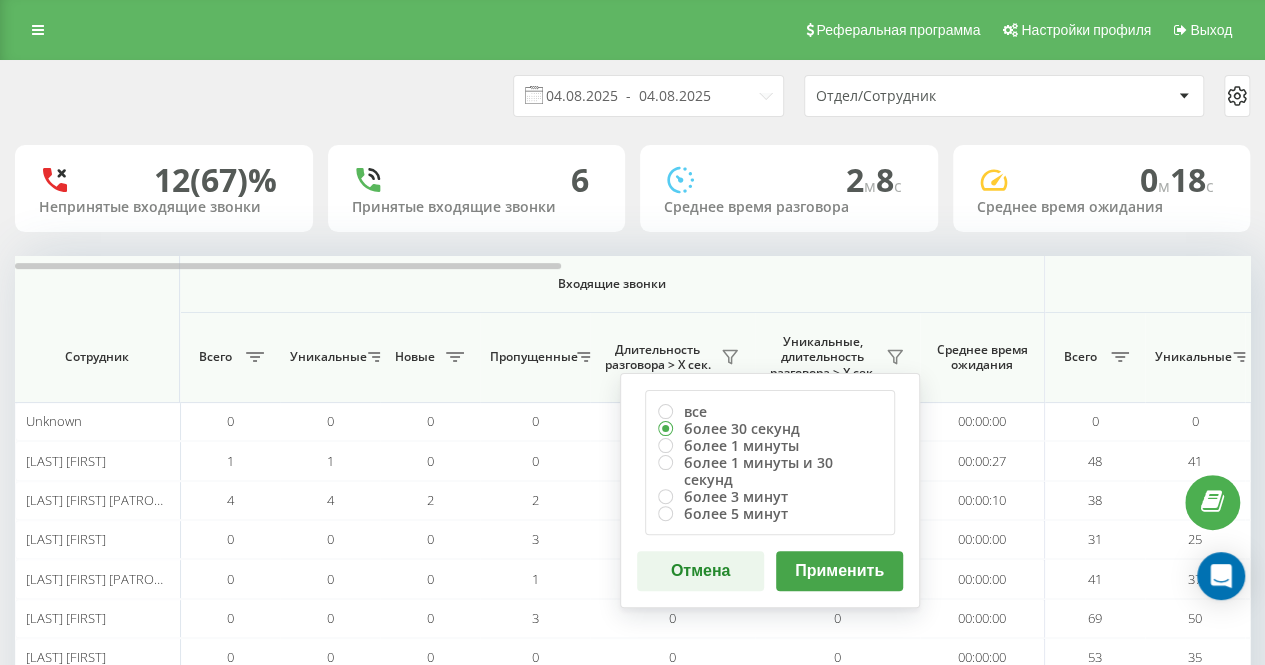 click on "Применить" at bounding box center (839, 571) 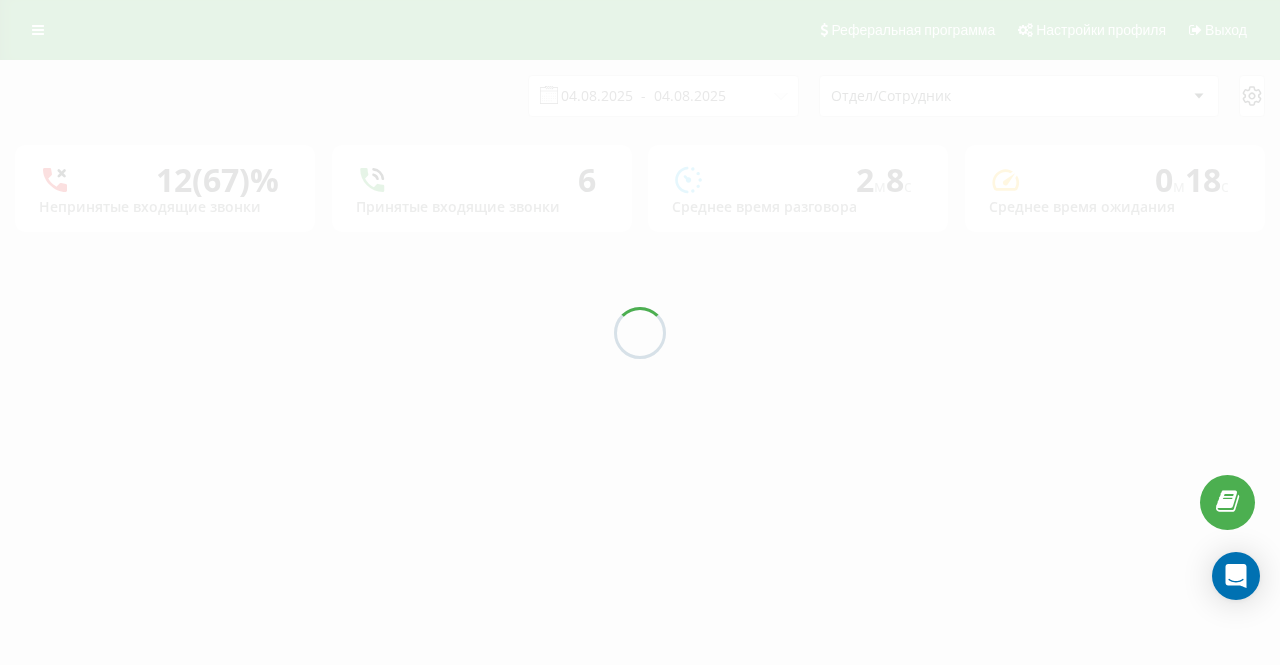 click on "04.08.2025  -  04.08.2025 Отдел/Сотрудник 12  (67)% Непринятые входящие звонки 6 Принятые входящие звонки 2 м  8 c Среднее время разговора 0 м  18 c Среднее время ожидания" at bounding box center (640, 146) 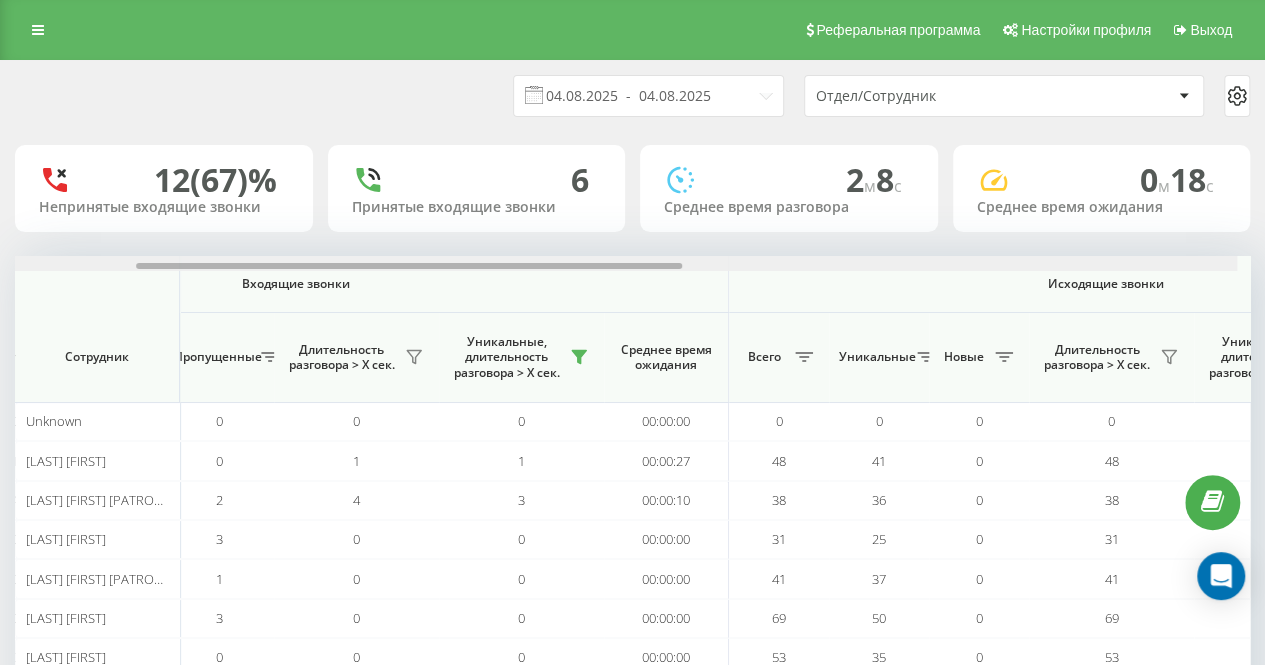 drag, startPoint x: 518, startPoint y: 266, endPoint x: 692, endPoint y: 261, distance: 174.07182 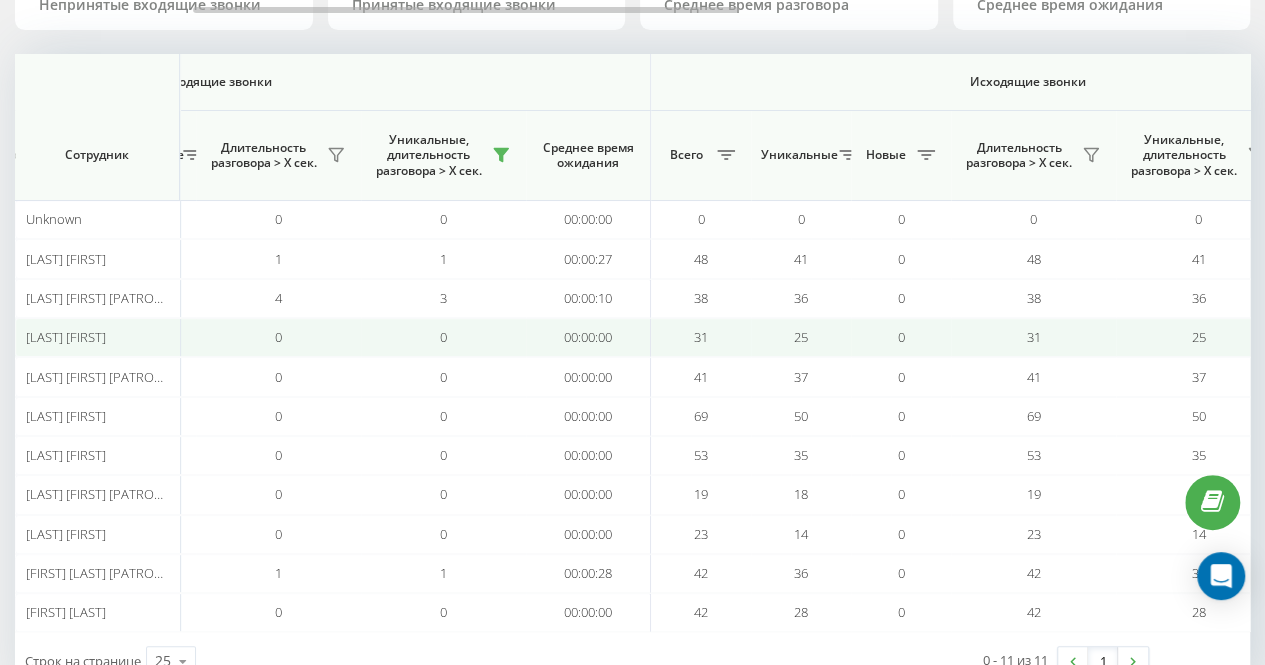scroll, scrollTop: 260, scrollLeft: 0, axis: vertical 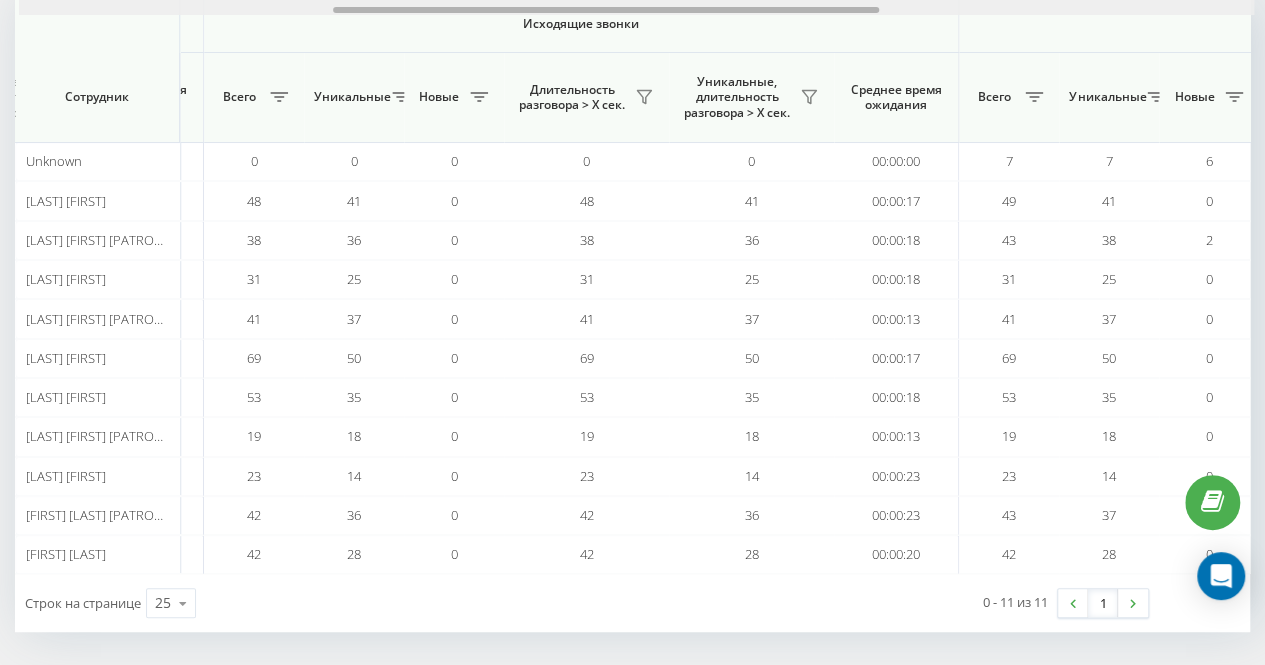 drag, startPoint x: 772, startPoint y: 11, endPoint x: 881, endPoint y: 16, distance: 109.11462 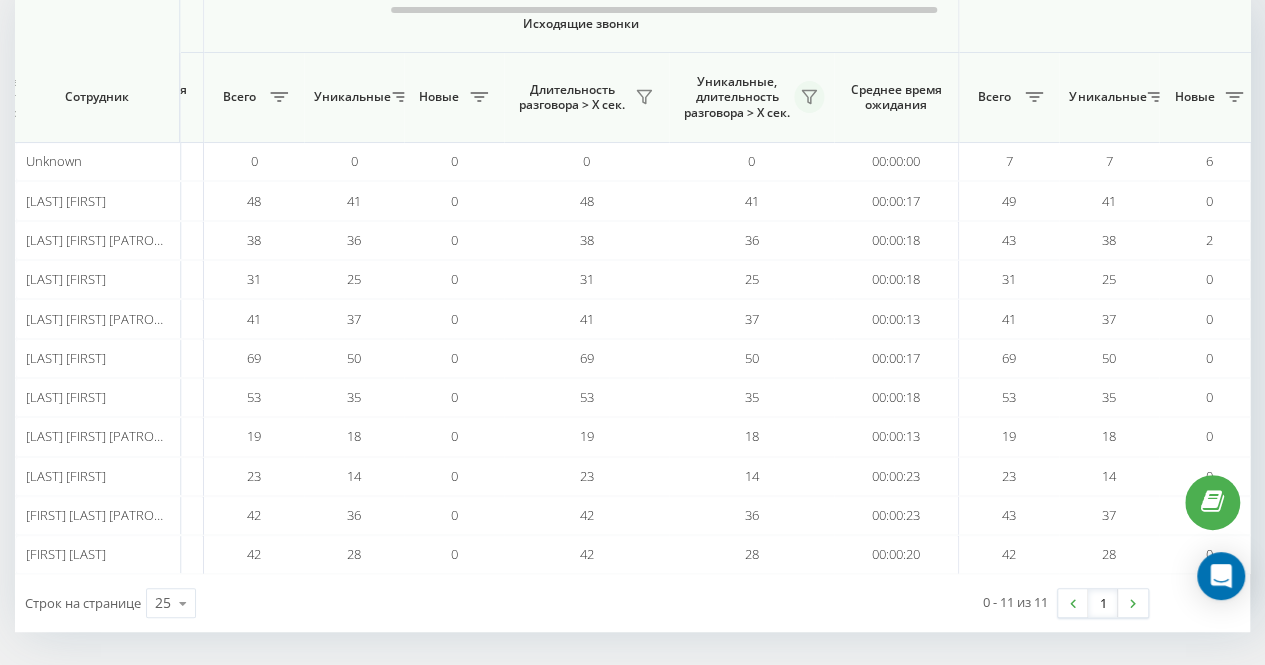 click 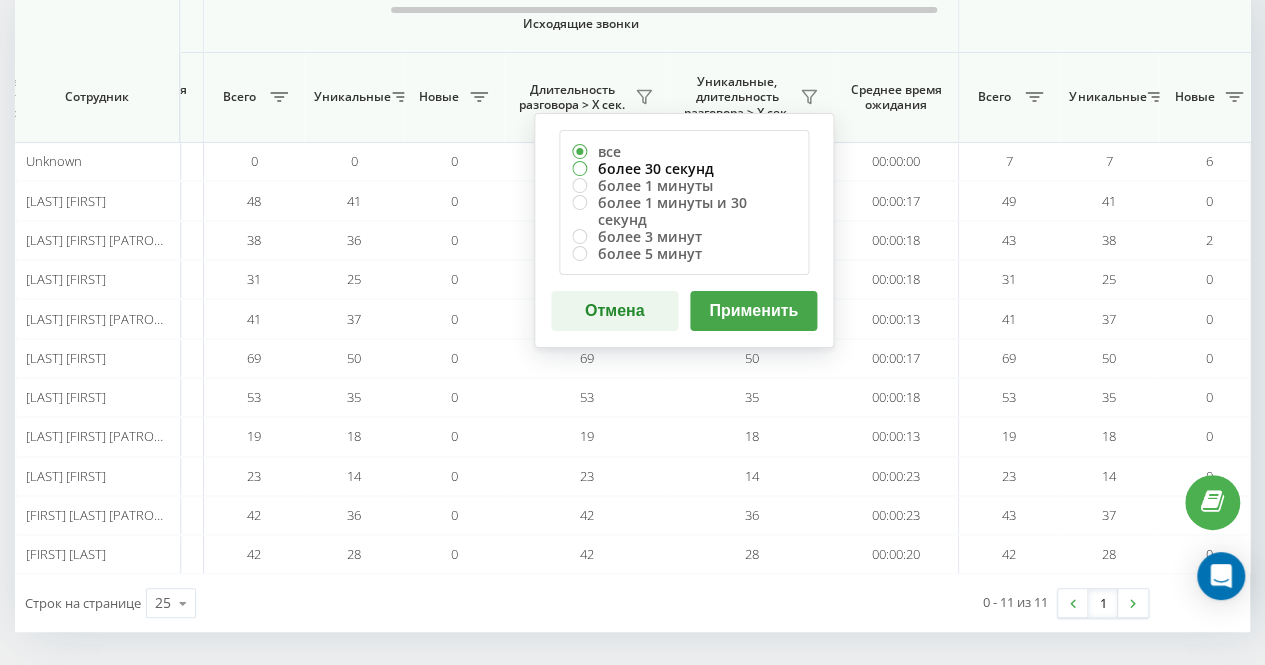 click on "более 30 секунд" at bounding box center (684, 168) 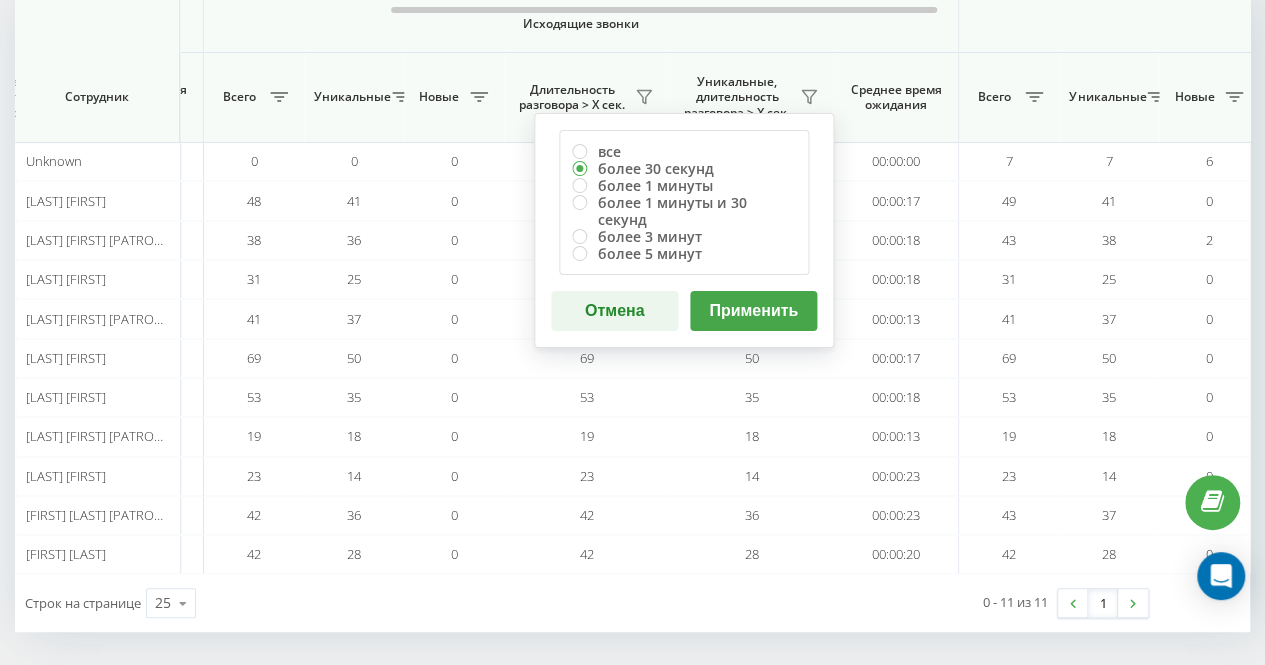 click on "Применить" at bounding box center [753, 311] 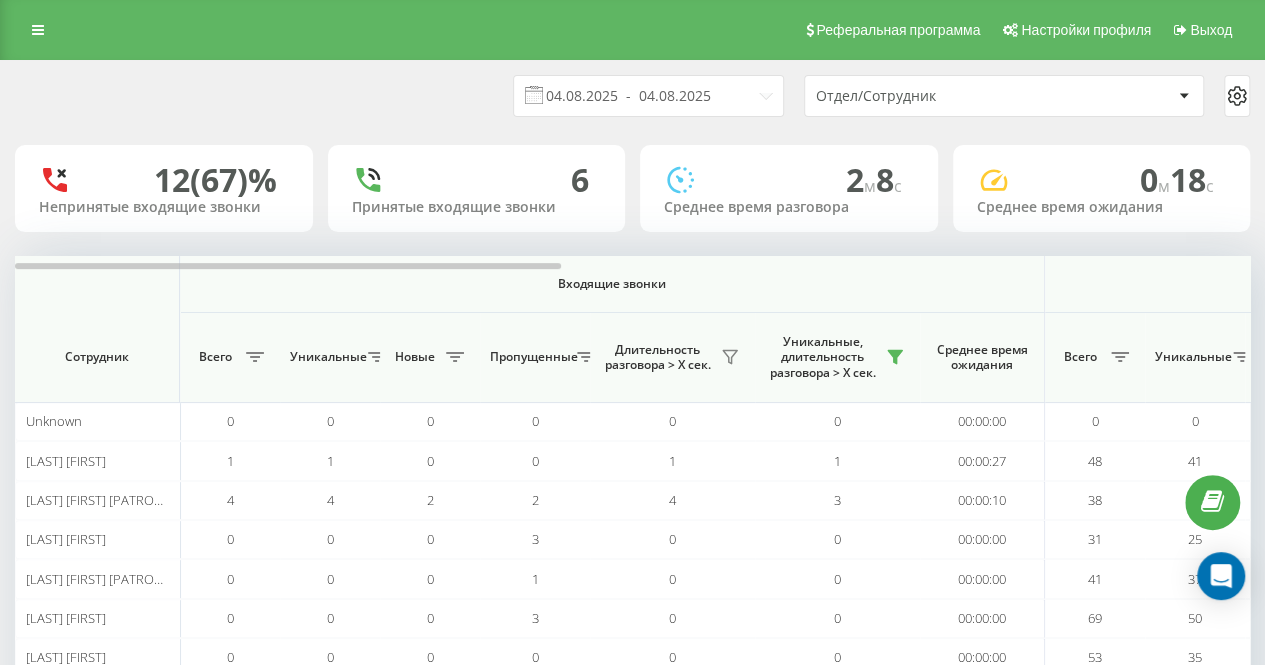 drag, startPoint x: 438, startPoint y: 44, endPoint x: 439, endPoint y: 67, distance: 23.021729 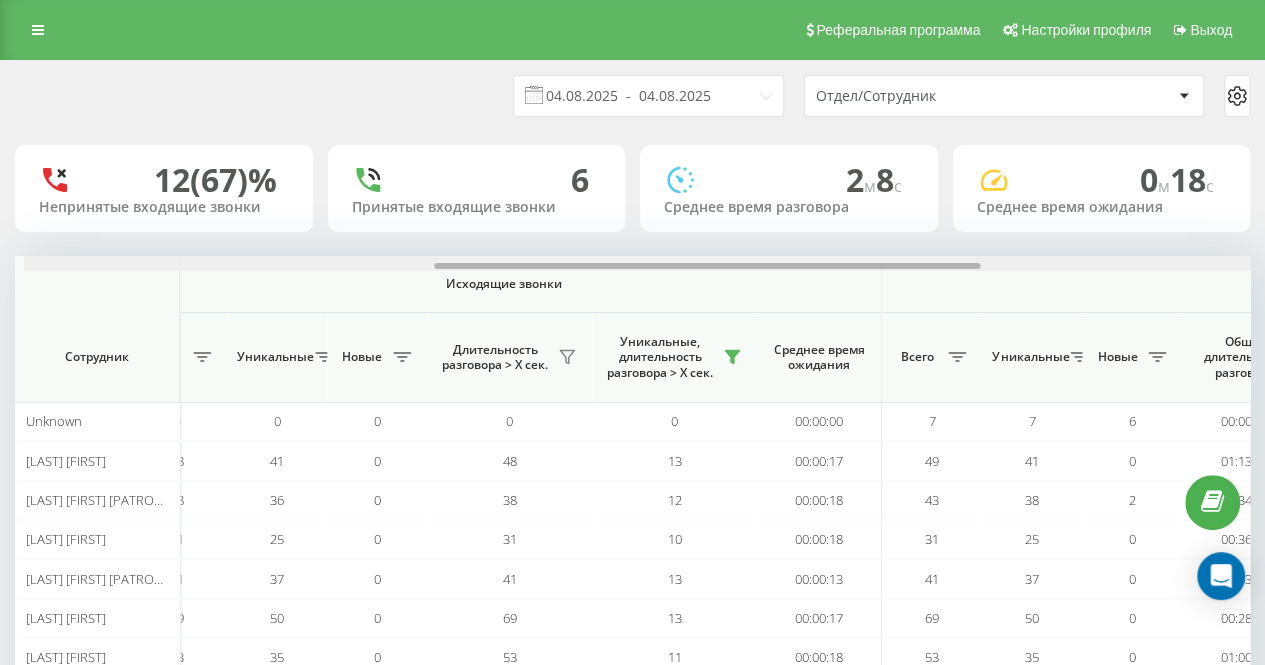 scroll, scrollTop: 0, scrollLeft: 927, axis: horizontal 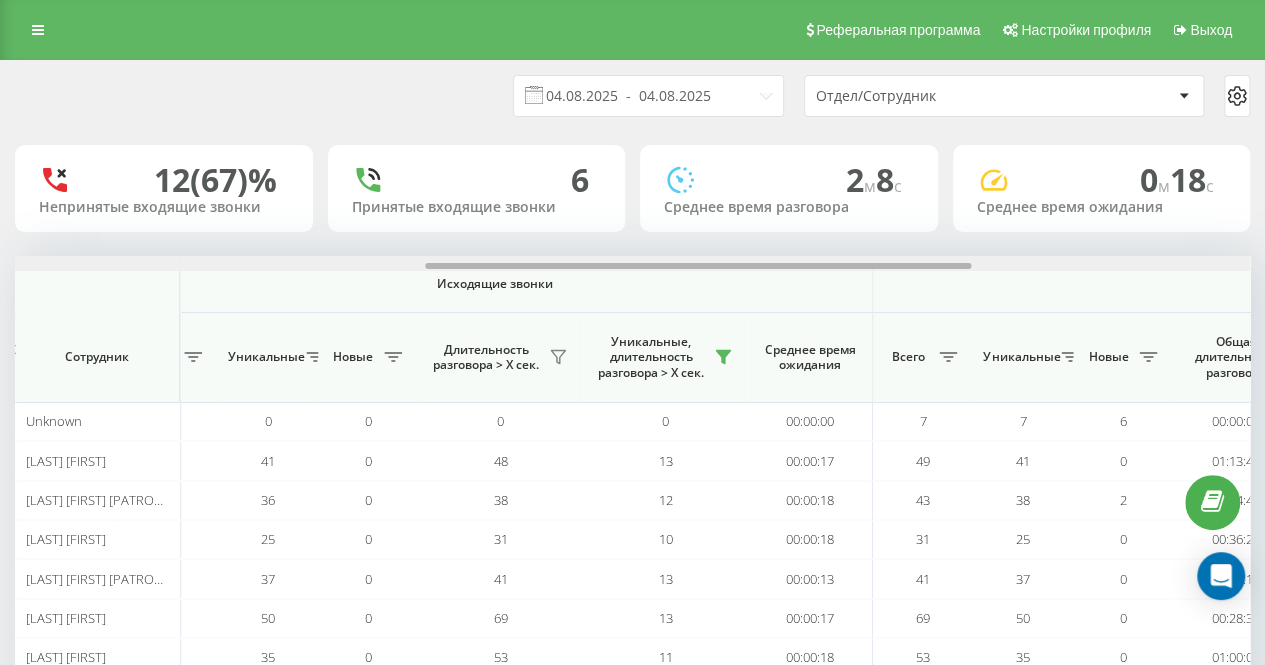 drag, startPoint x: 497, startPoint y: 263, endPoint x: 908, endPoint y: 267, distance: 411.01947 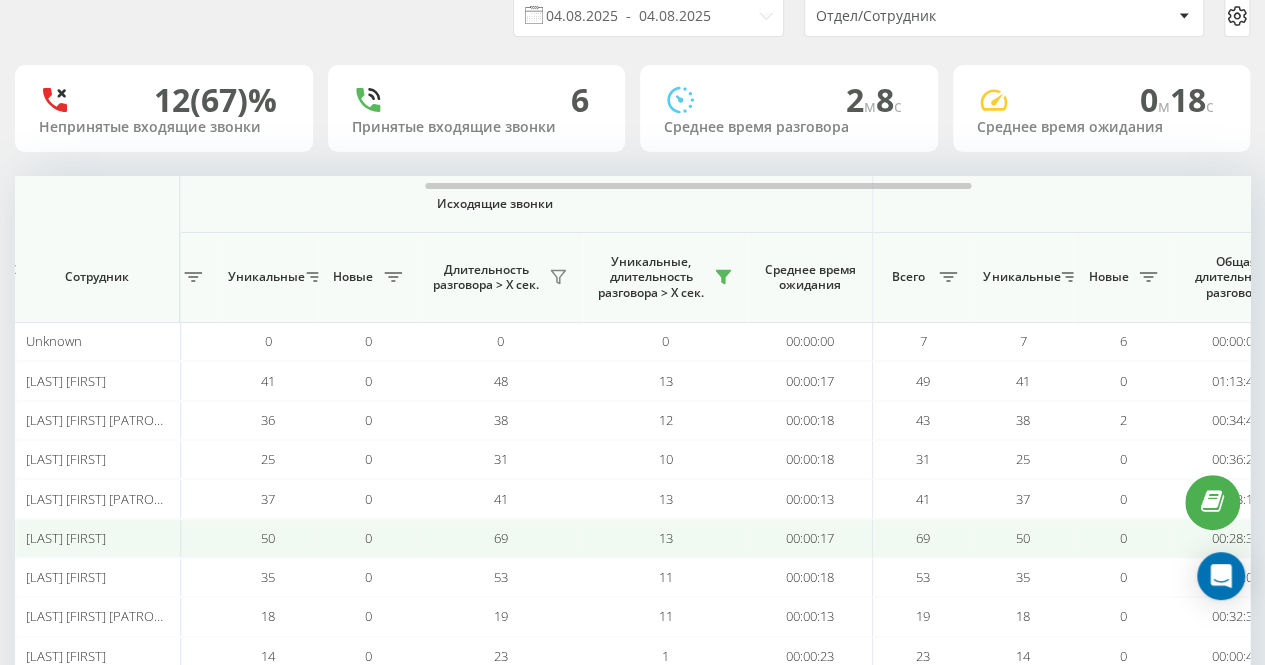 scroll, scrollTop: 260, scrollLeft: 0, axis: vertical 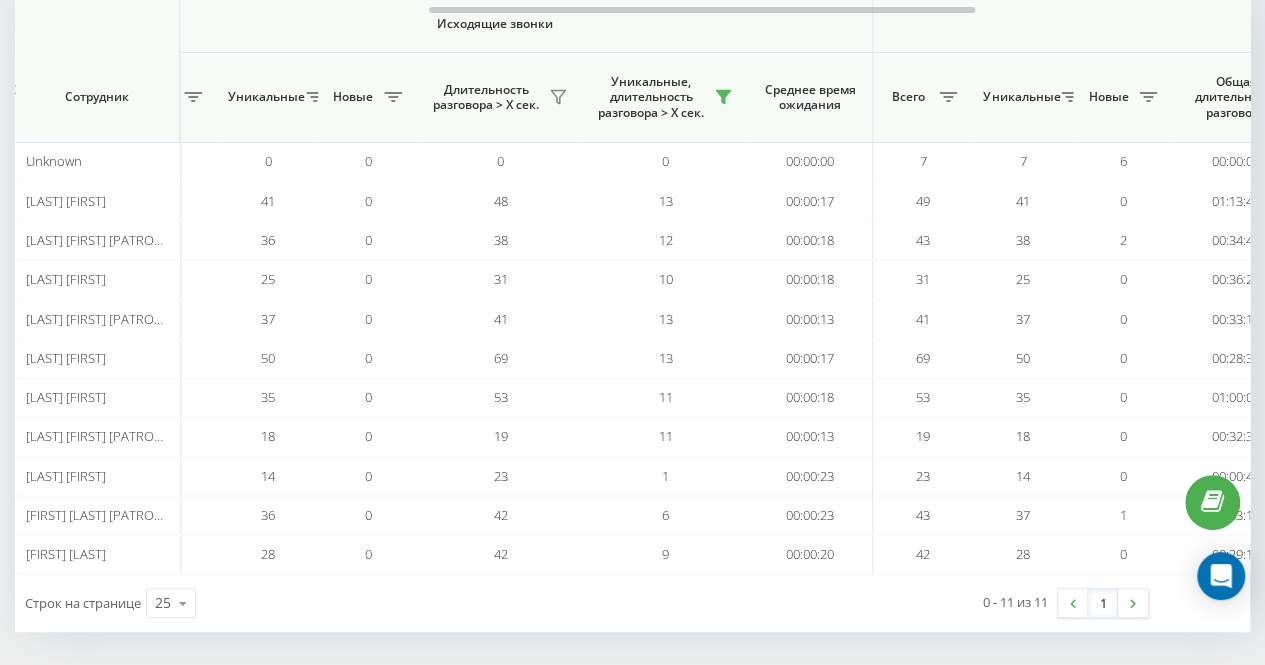 click on "0 - 11 из 11 1" at bounding box center (931, 603) 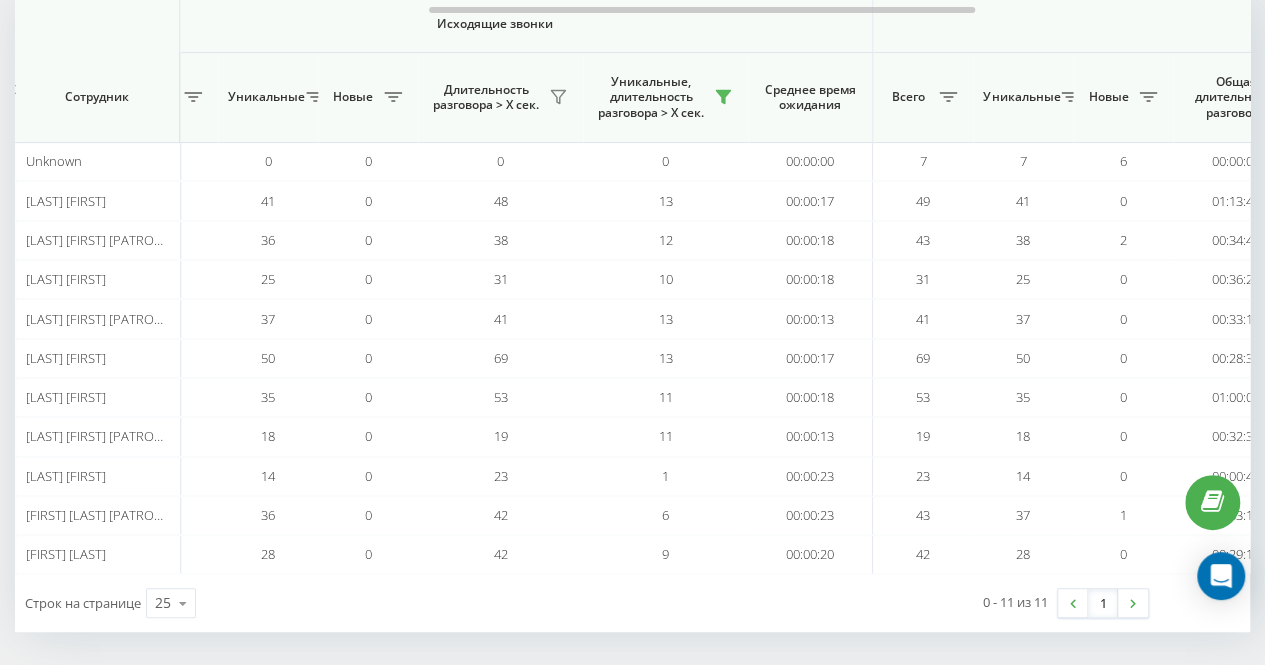 drag, startPoint x: 671, startPoint y: 575, endPoint x: 686, endPoint y: 606, distance: 34.43835 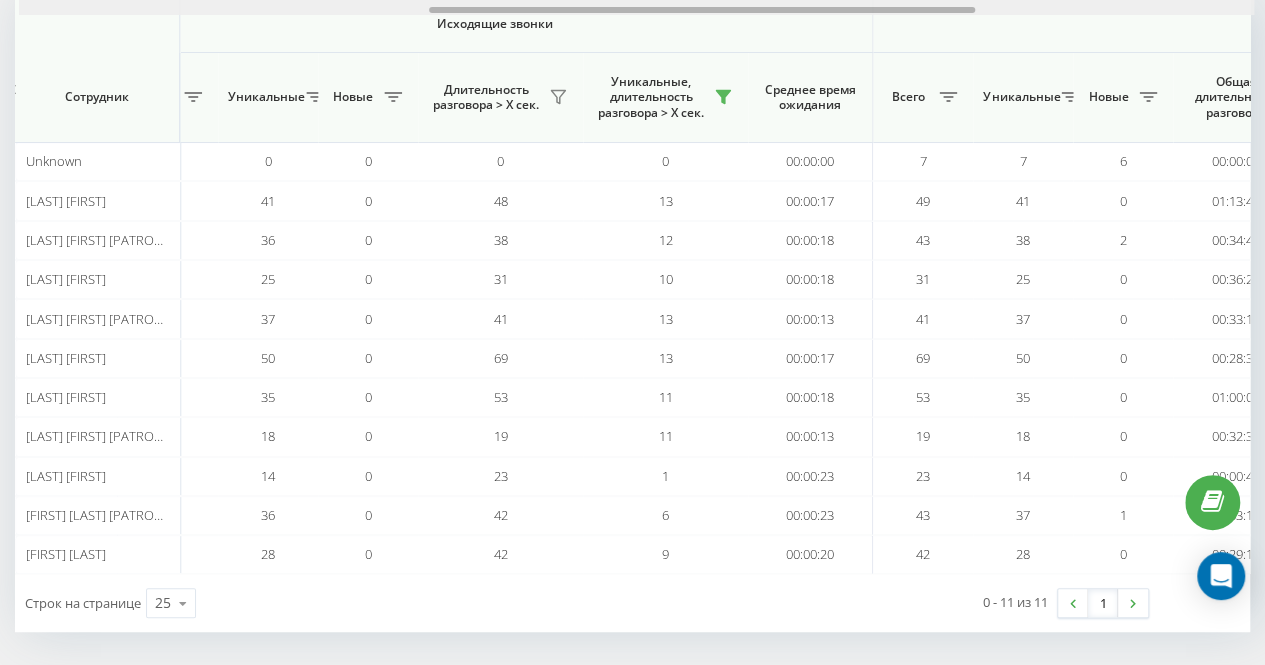 scroll, scrollTop: 0, scrollLeft: 1555, axis: horizontal 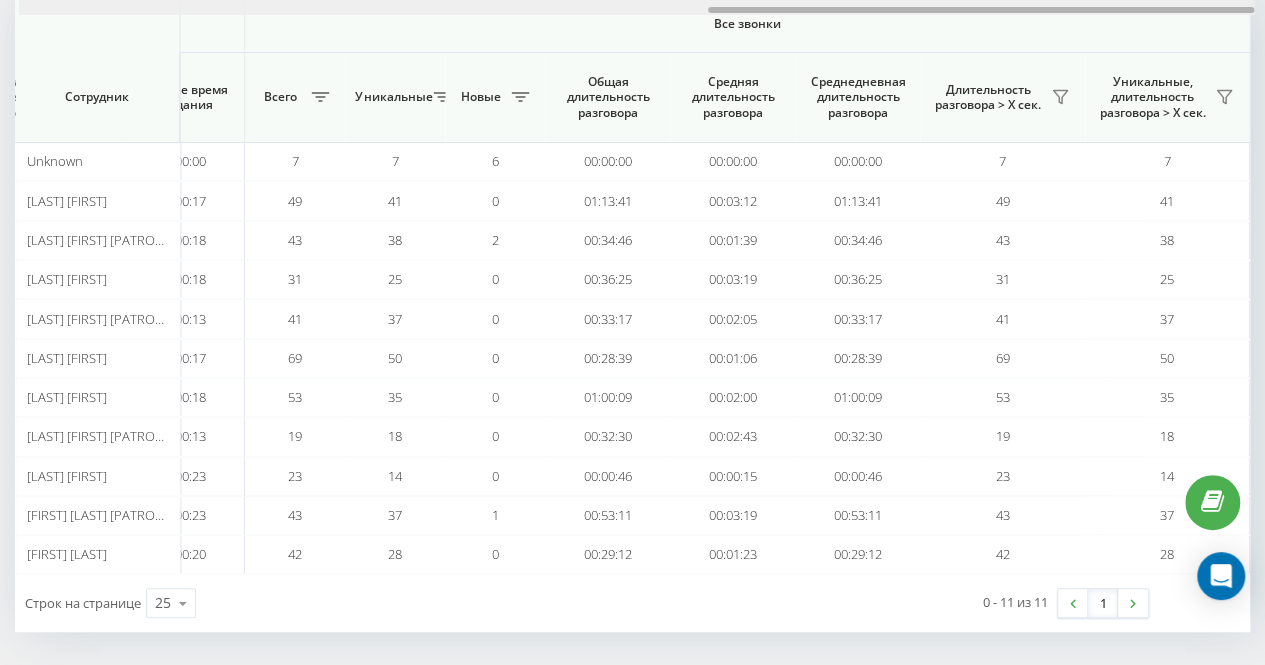 drag, startPoint x: 785, startPoint y: 13, endPoint x: 859, endPoint y: 7, distance: 74.24284 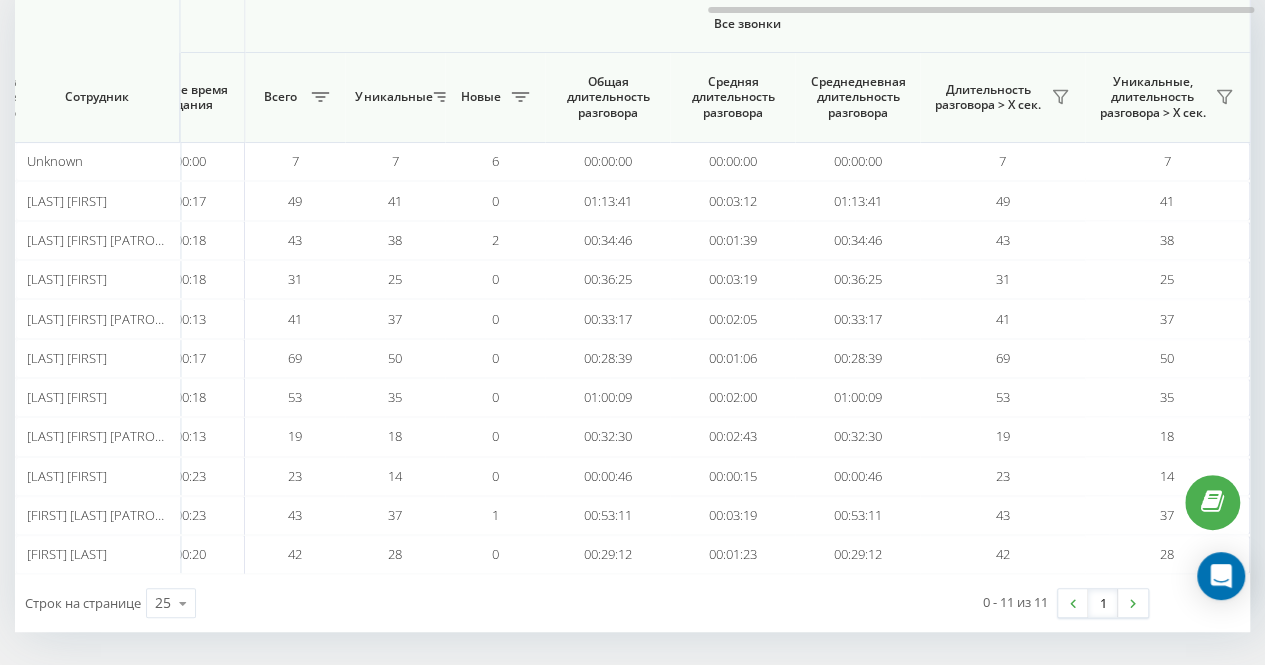 click on "Строк на странице 25 10 25 50 100 0 - 11 из 11 1" at bounding box center (632, 603) 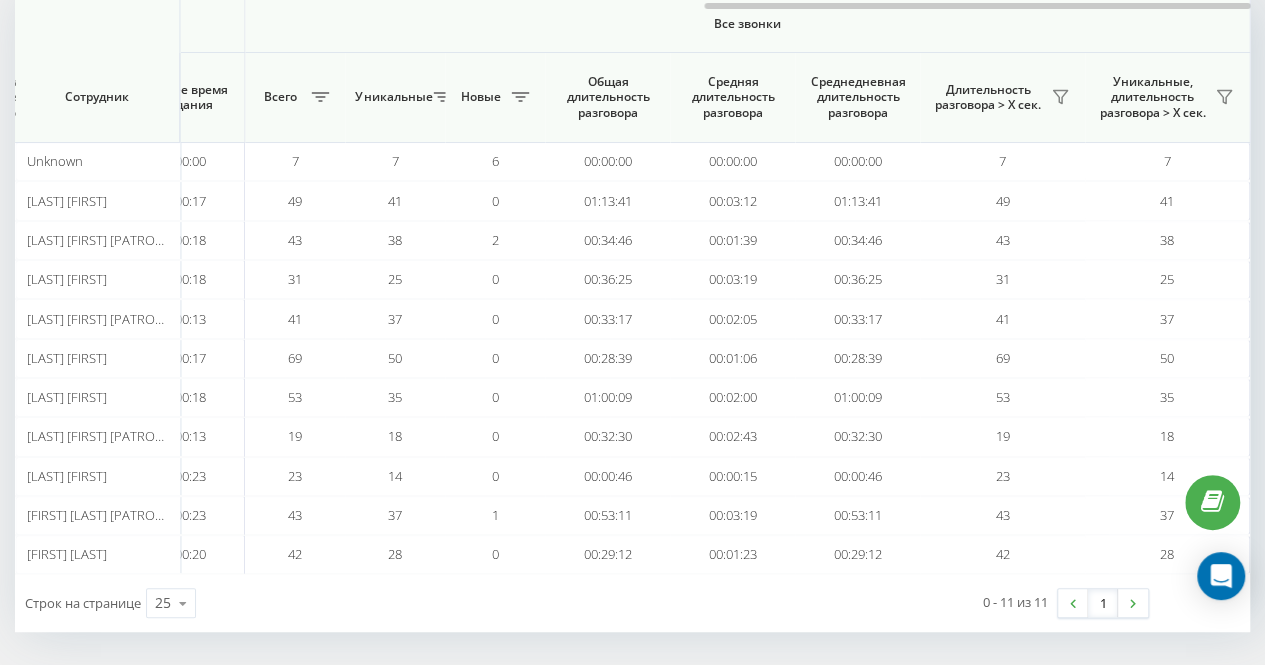 scroll, scrollTop: 0, scrollLeft: 0, axis: both 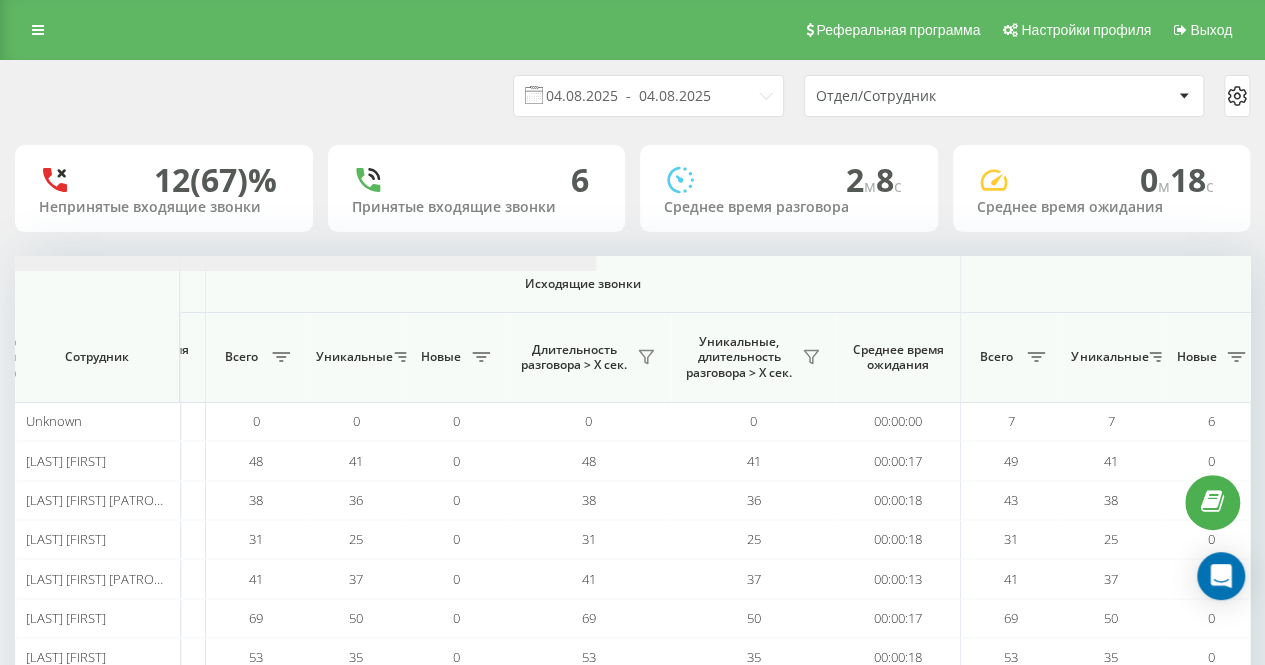 drag, startPoint x: 485, startPoint y: 264, endPoint x: 864, endPoint y: 272, distance: 379.0844 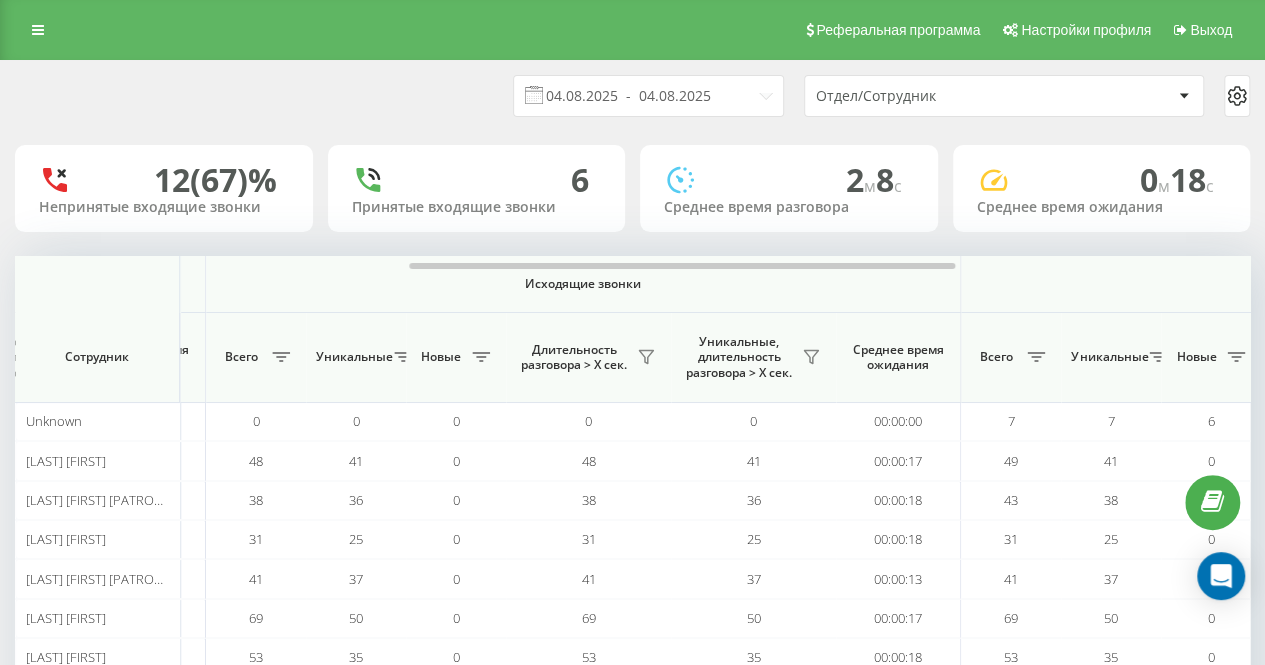 scroll, scrollTop: 0, scrollLeft: 855, axis: horizontal 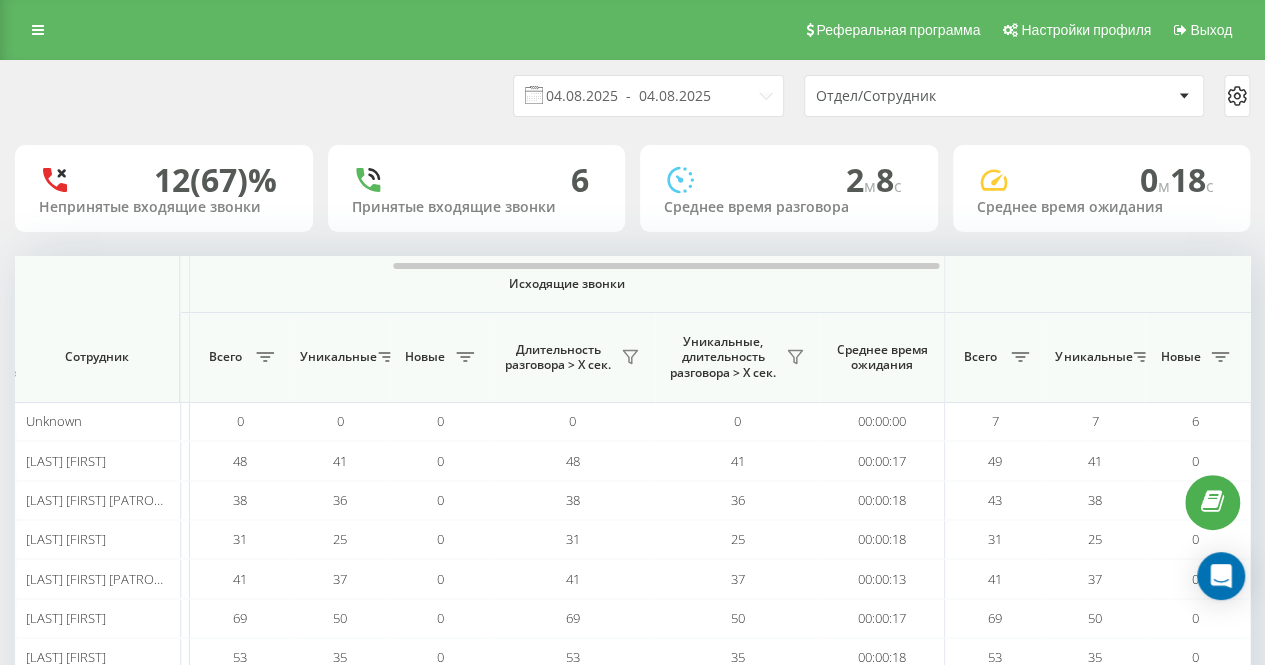 drag, startPoint x: 794, startPoint y: 351, endPoint x: 775, endPoint y: 365, distance: 23.600847 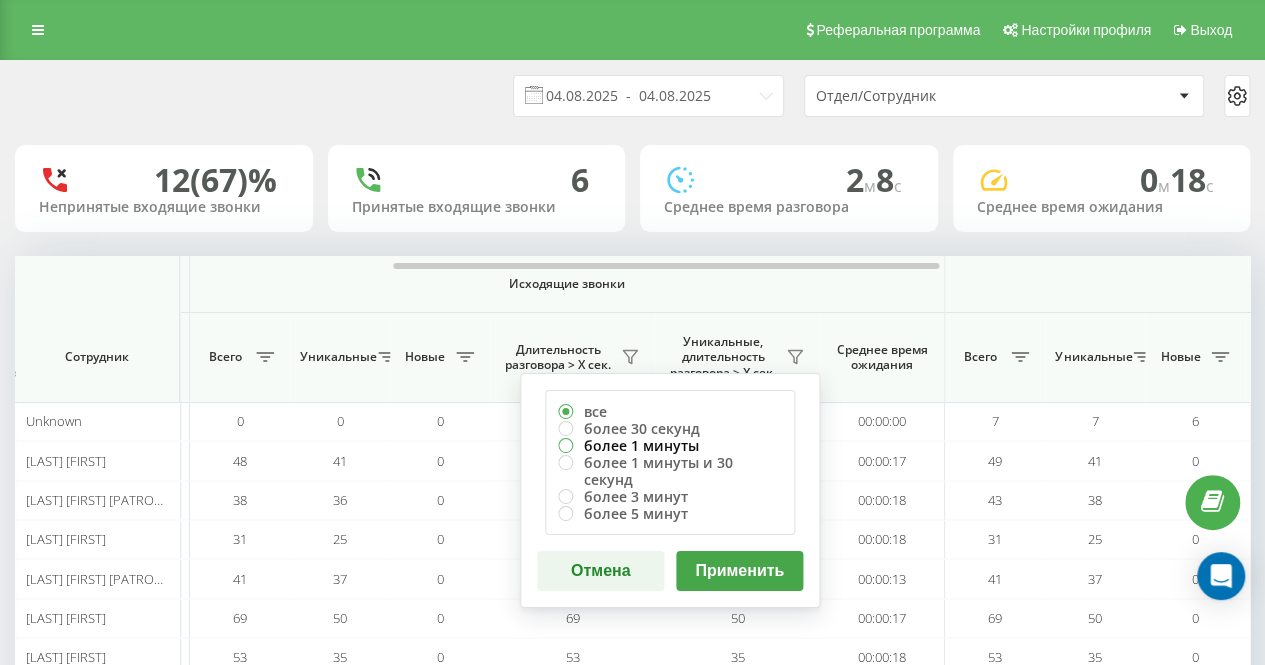 click on "более 1 минуты" at bounding box center (670, 445) 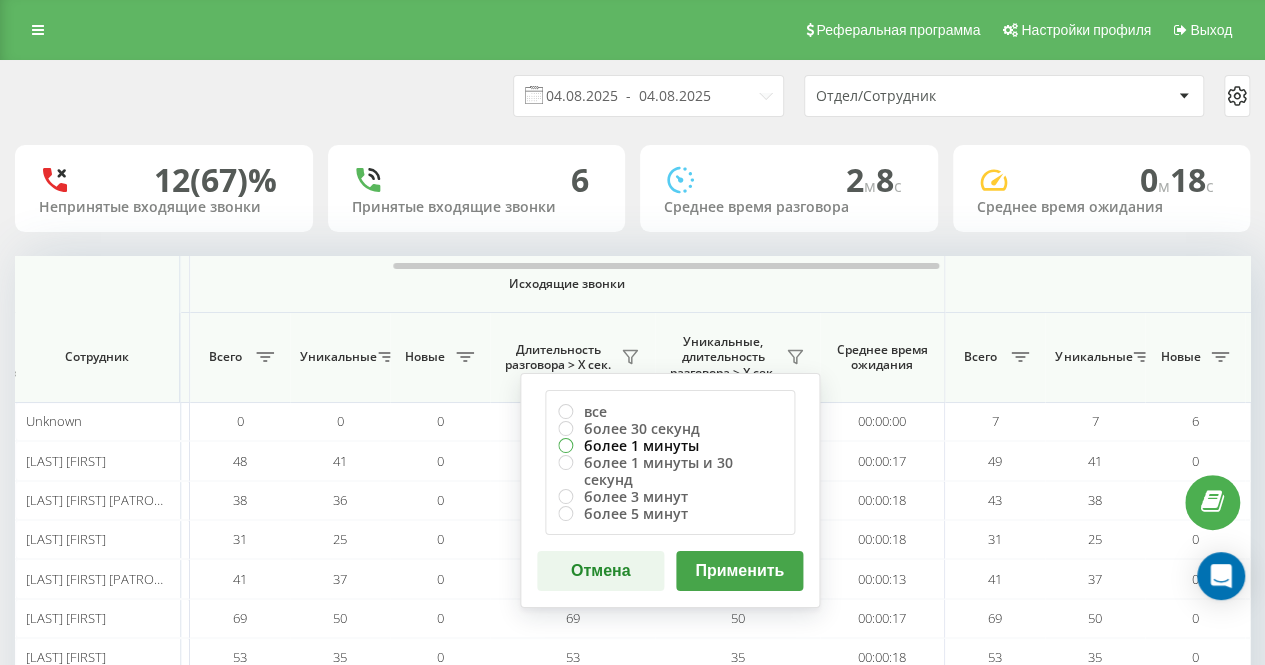 radio on "true" 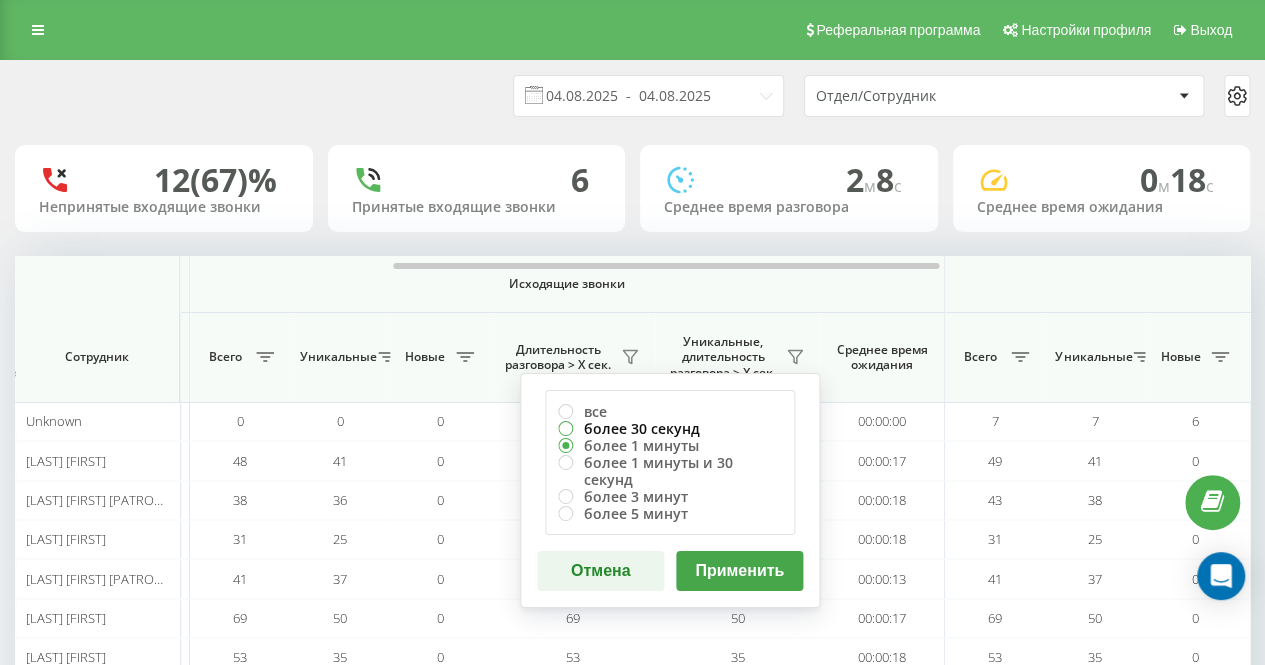 click on "более 30 секунд" at bounding box center (670, 428) 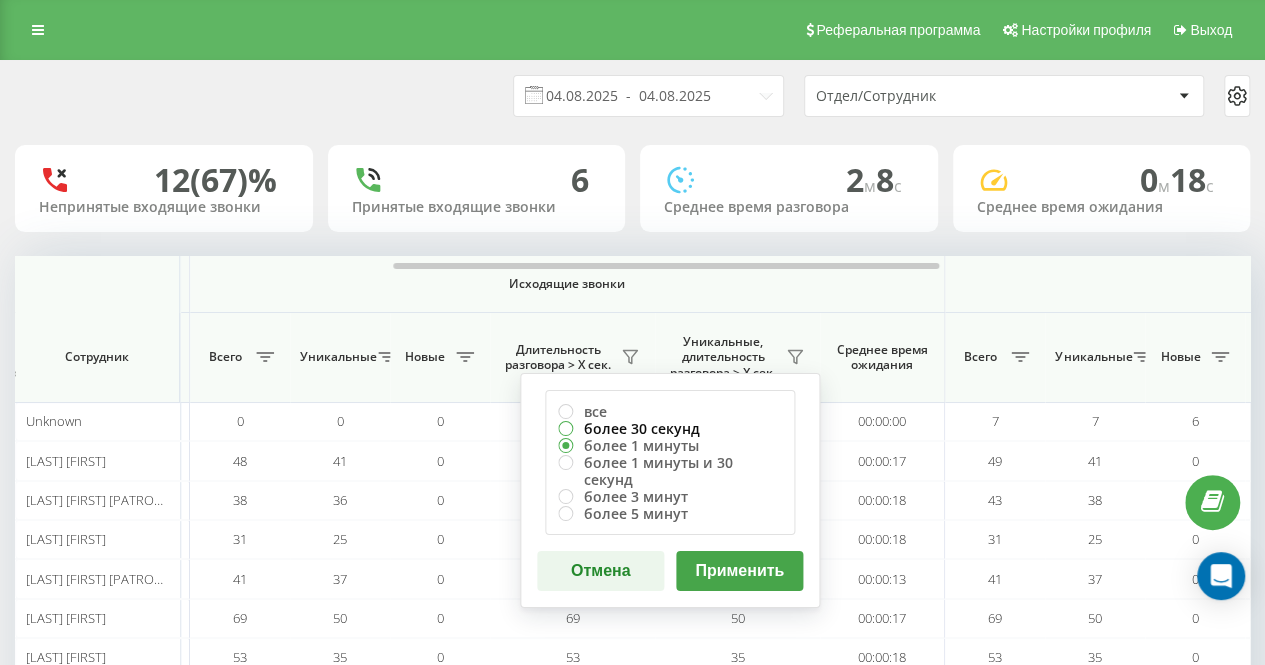 radio on "true" 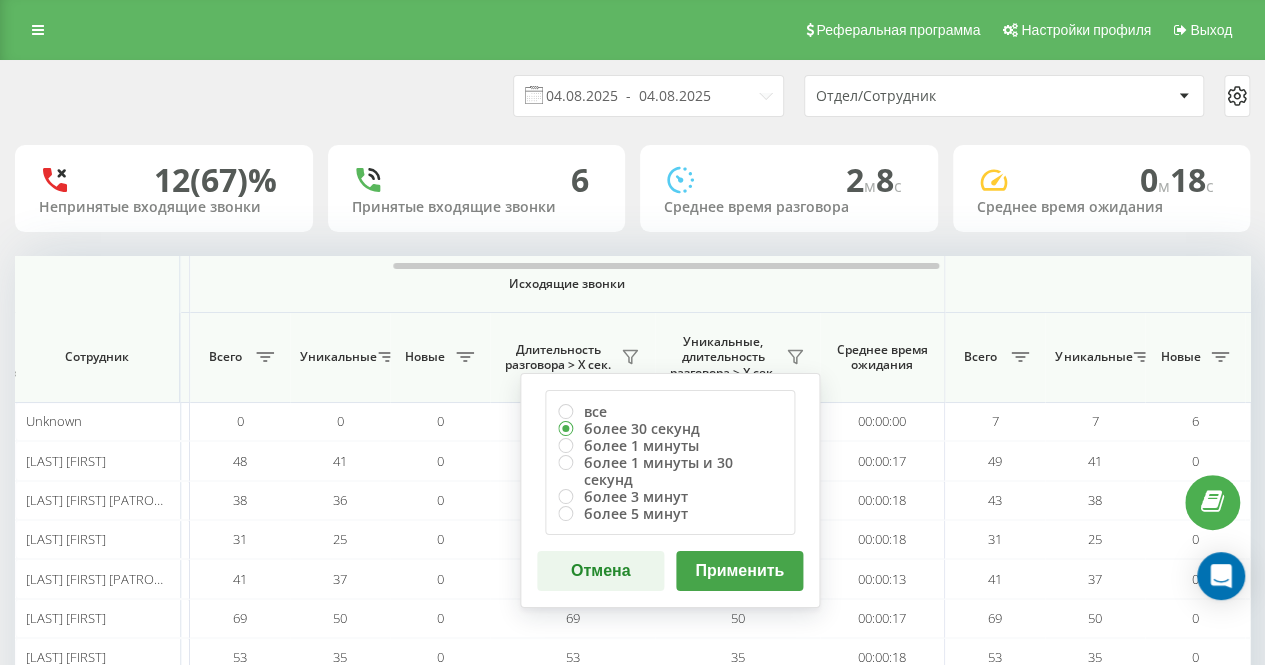 drag, startPoint x: 745, startPoint y: 542, endPoint x: 694, endPoint y: 455, distance: 100.84642 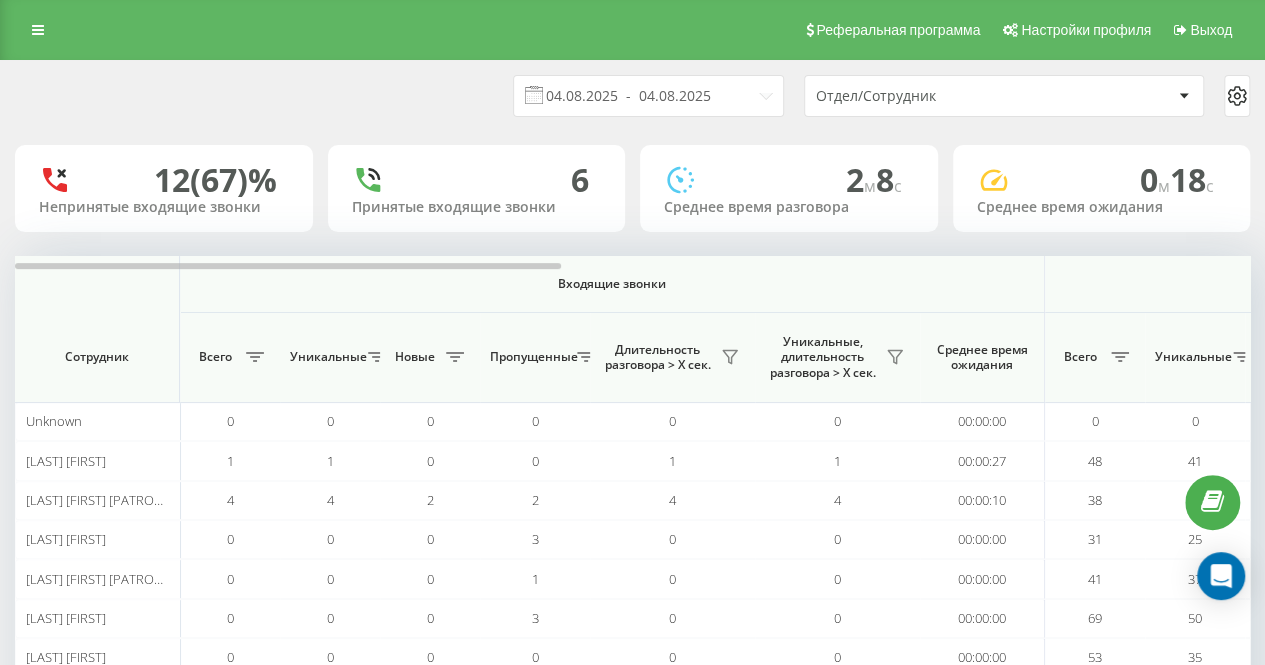 click on "[DATE]  -  [DATE] [GENERAL]" at bounding box center (632, 96) 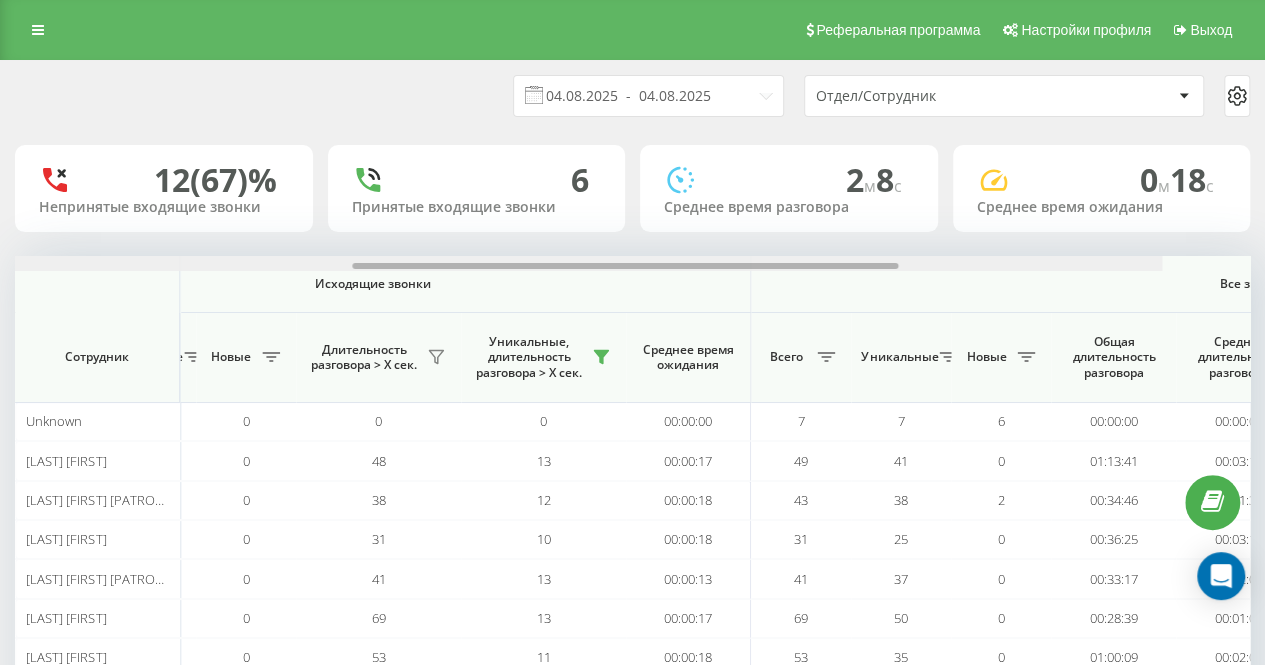 drag, startPoint x: 512, startPoint y: 267, endPoint x: 979, endPoint y: 270, distance: 467.00964 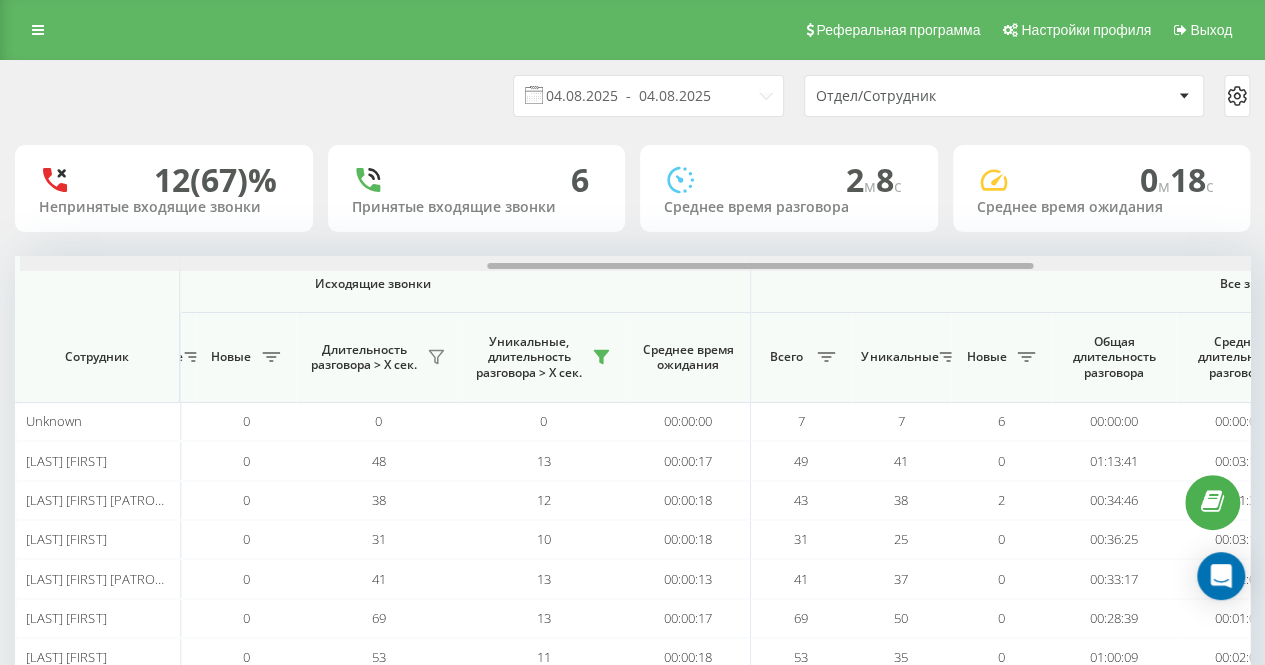 scroll, scrollTop: 0, scrollLeft: 1054, axis: horizontal 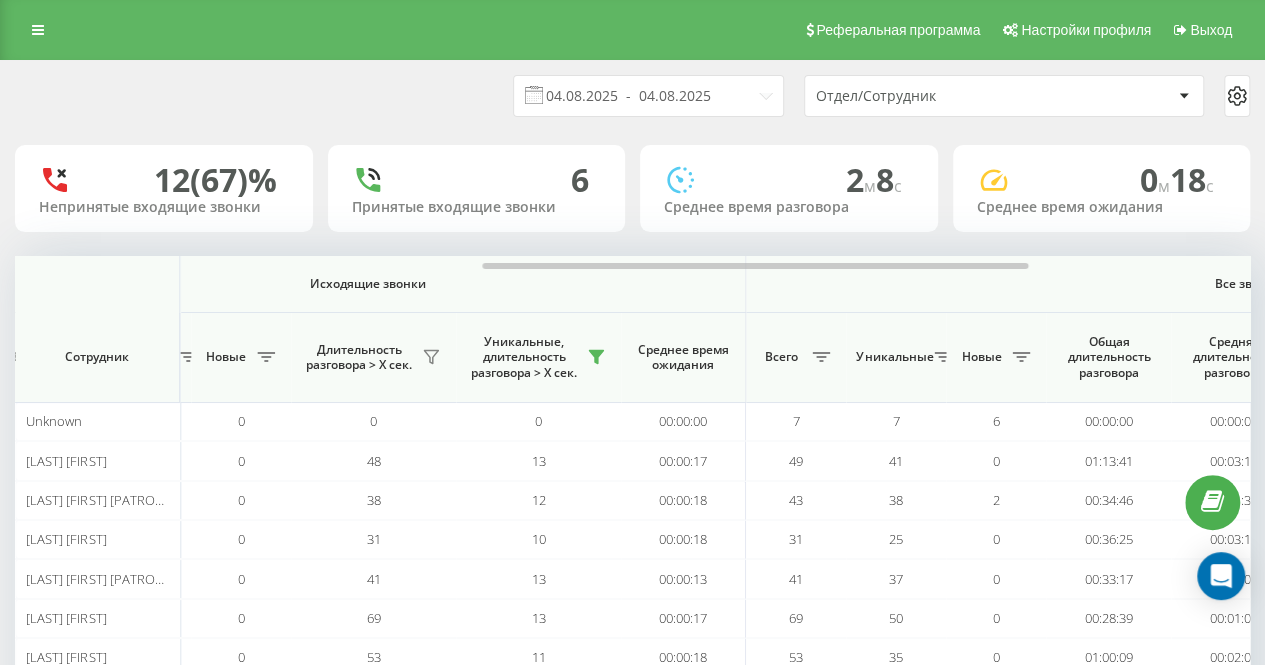 click on "[DATE]  -  [DATE] [GENERAL]" at bounding box center [632, 96] 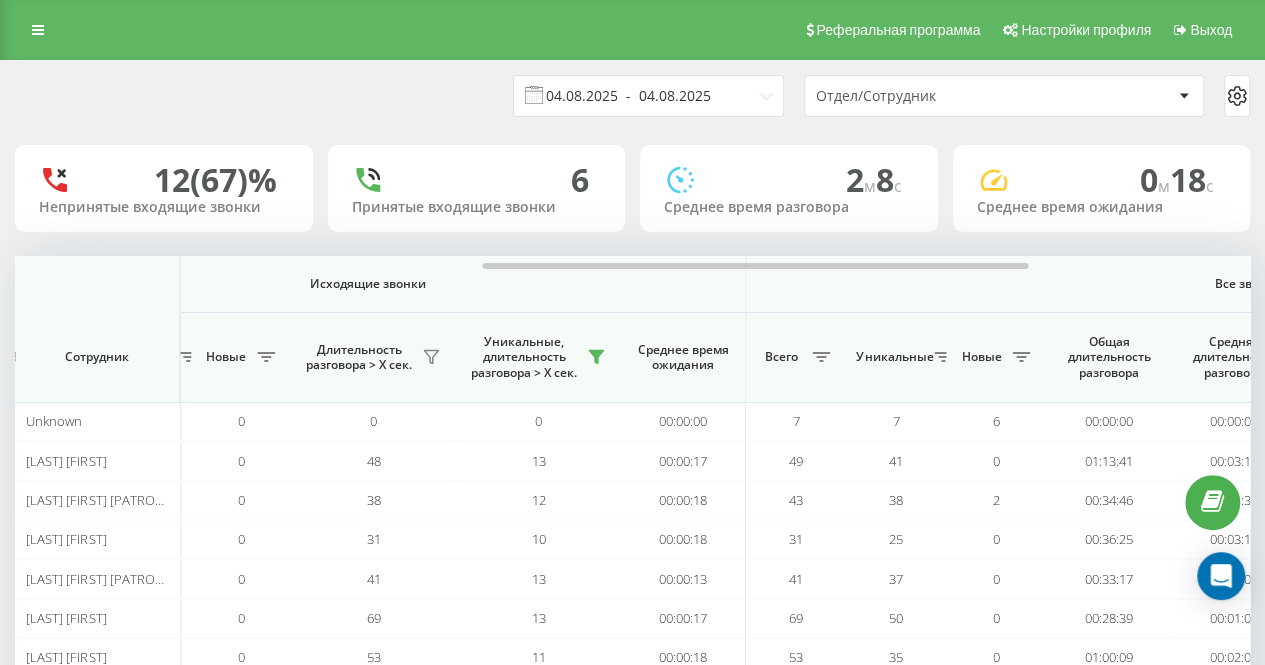 click on "04.08.2025  -  04.08.2025" at bounding box center (648, 96) 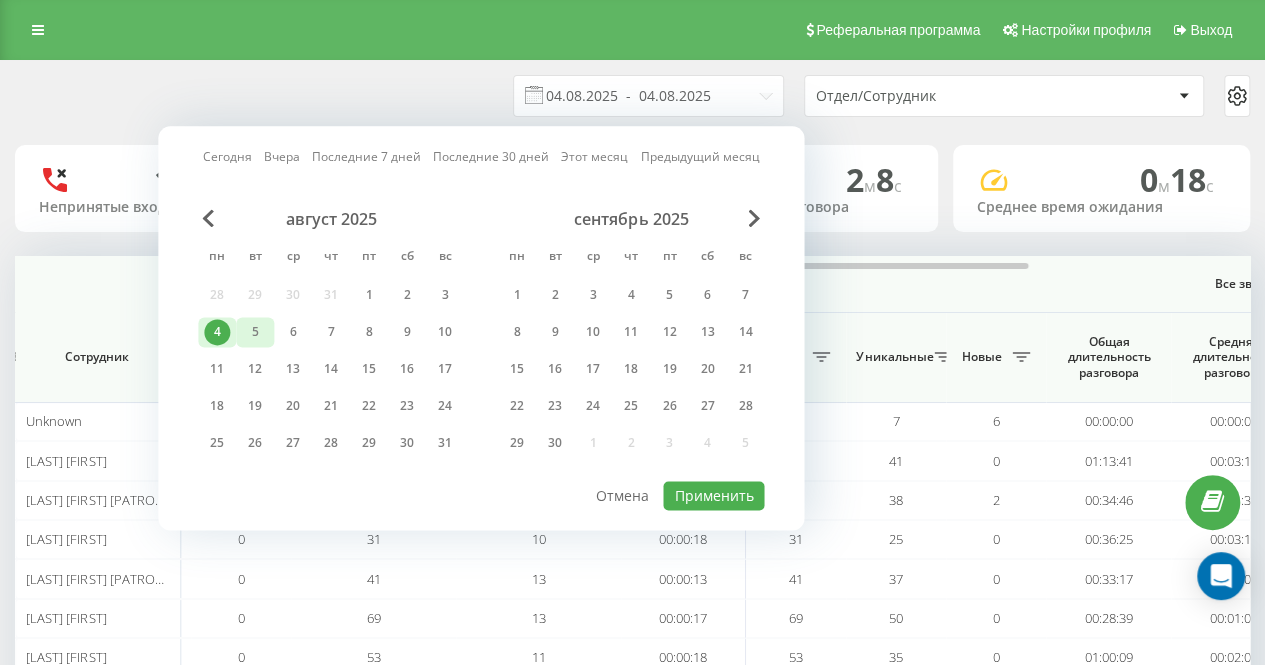 click on "5" at bounding box center [255, 332] 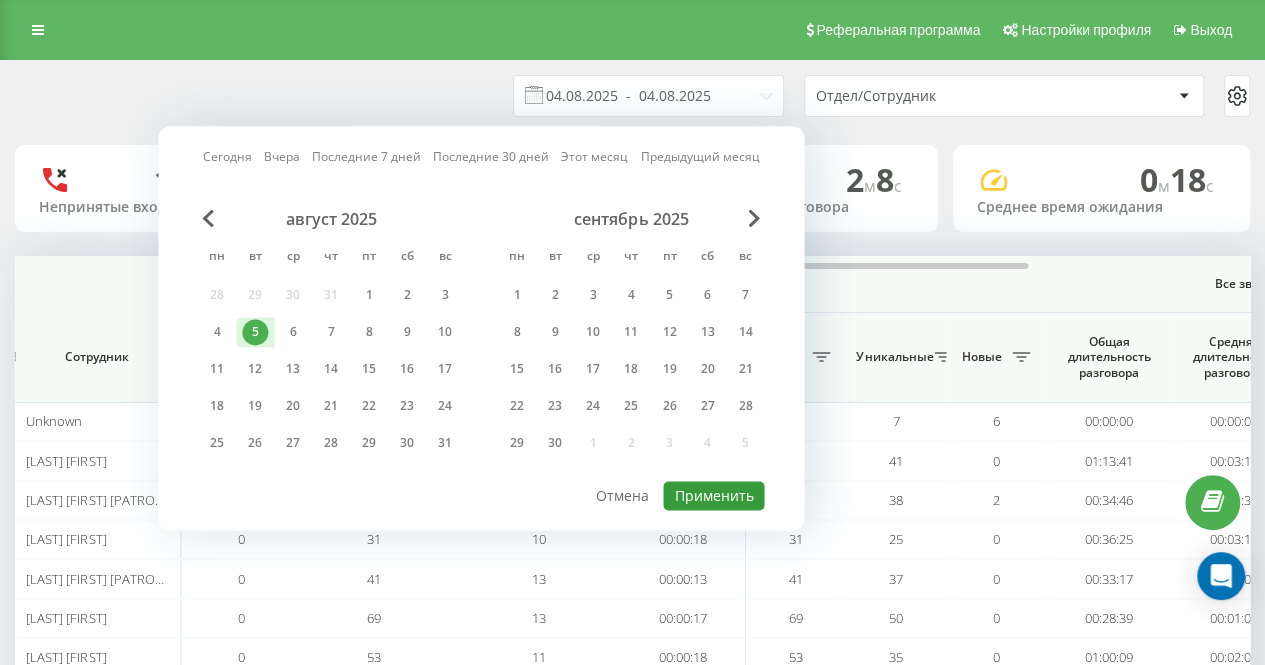 click on "Применить" at bounding box center [713, 495] 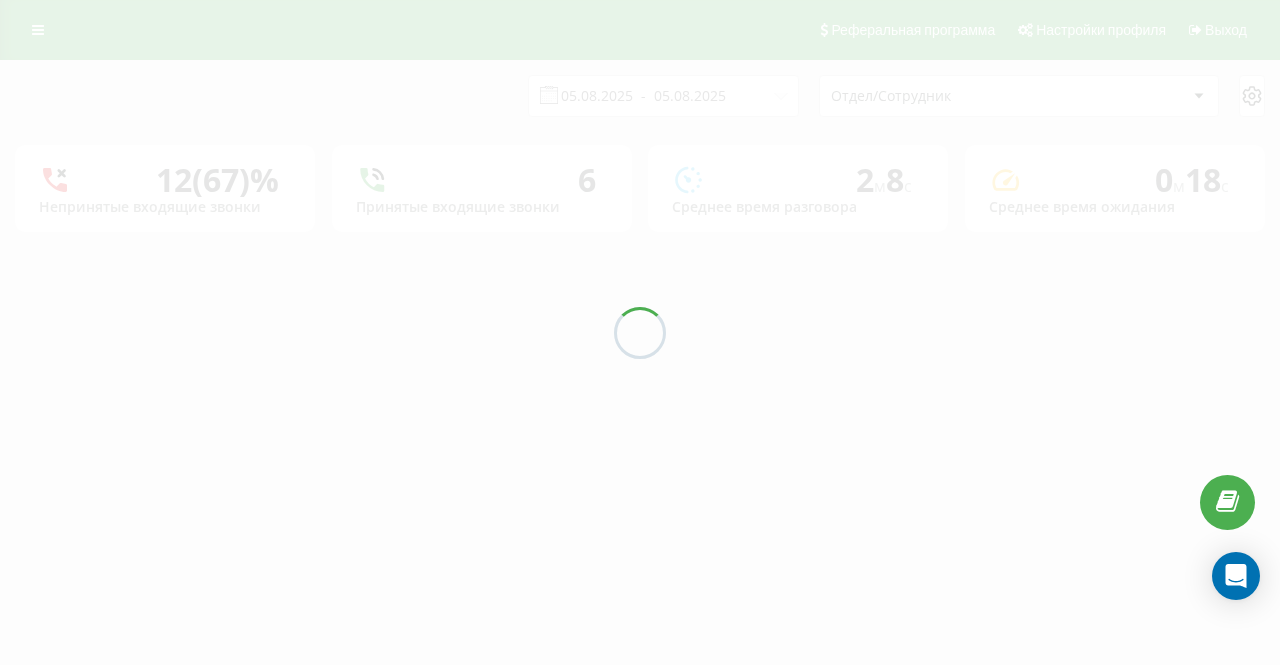 click at bounding box center (640, 332) 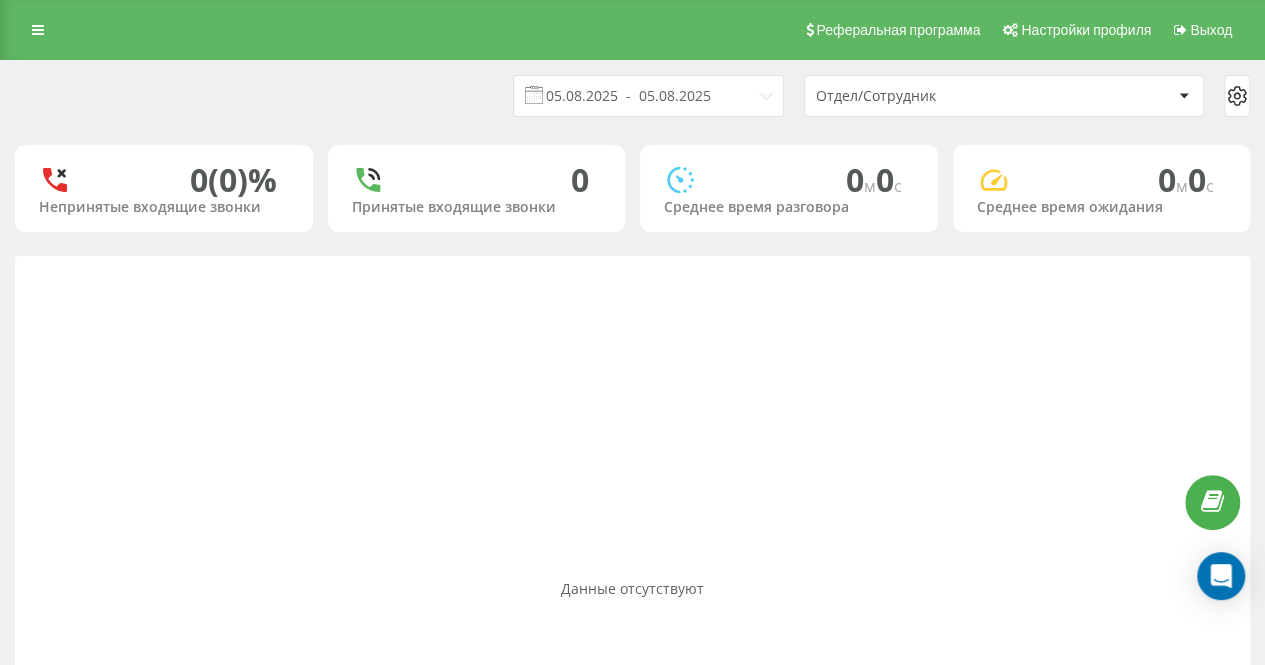 click on "[DATE]  -  [DATE] [GENERAL]" at bounding box center (632, 96) 